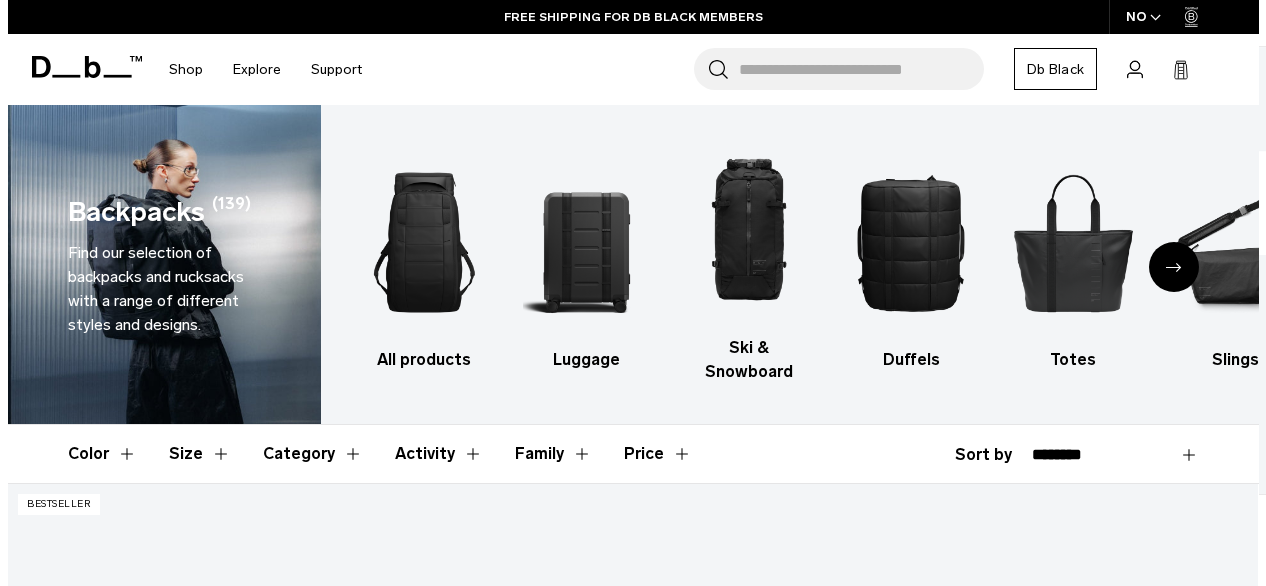 scroll, scrollTop: 0, scrollLeft: 0, axis: both 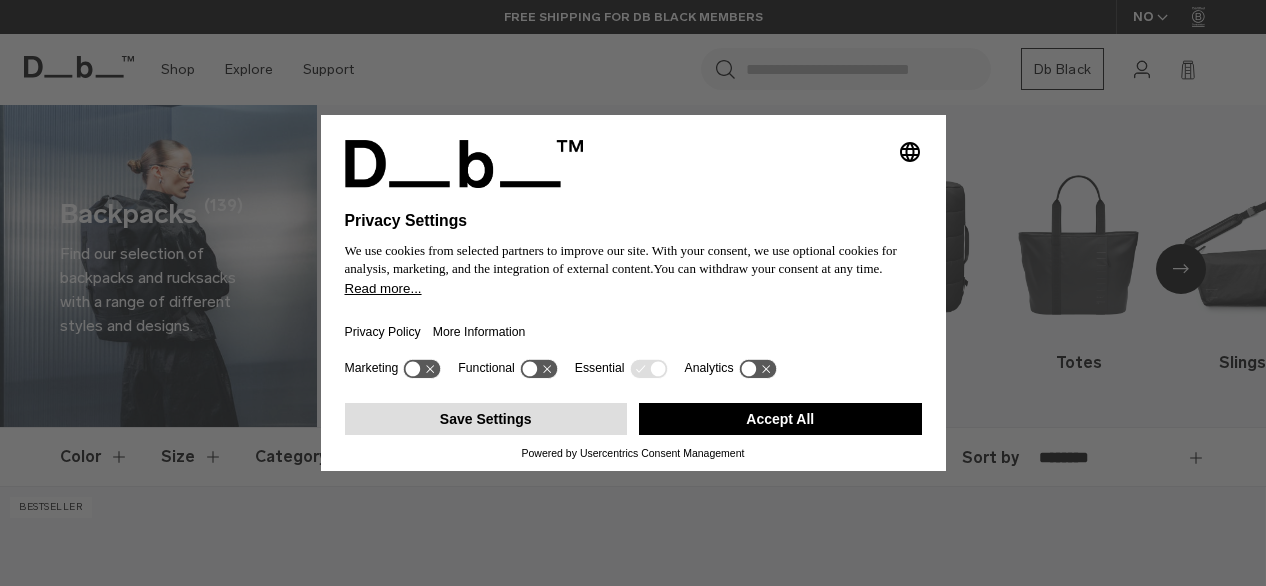 click on "Save Settings" at bounding box center [486, 419] 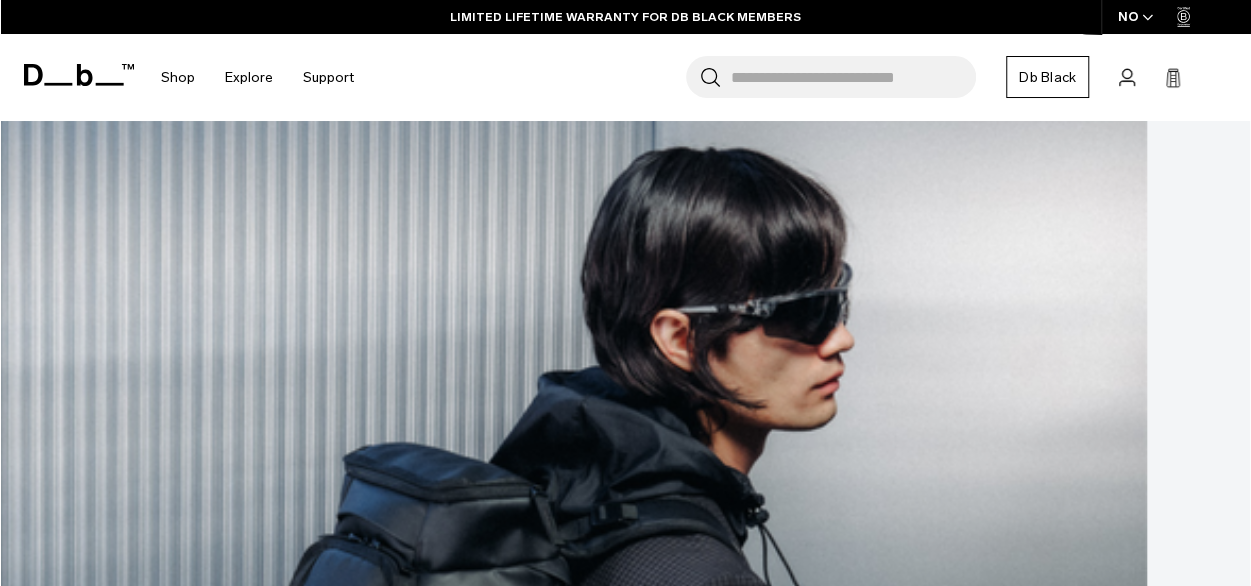 scroll, scrollTop: 423, scrollLeft: 0, axis: vertical 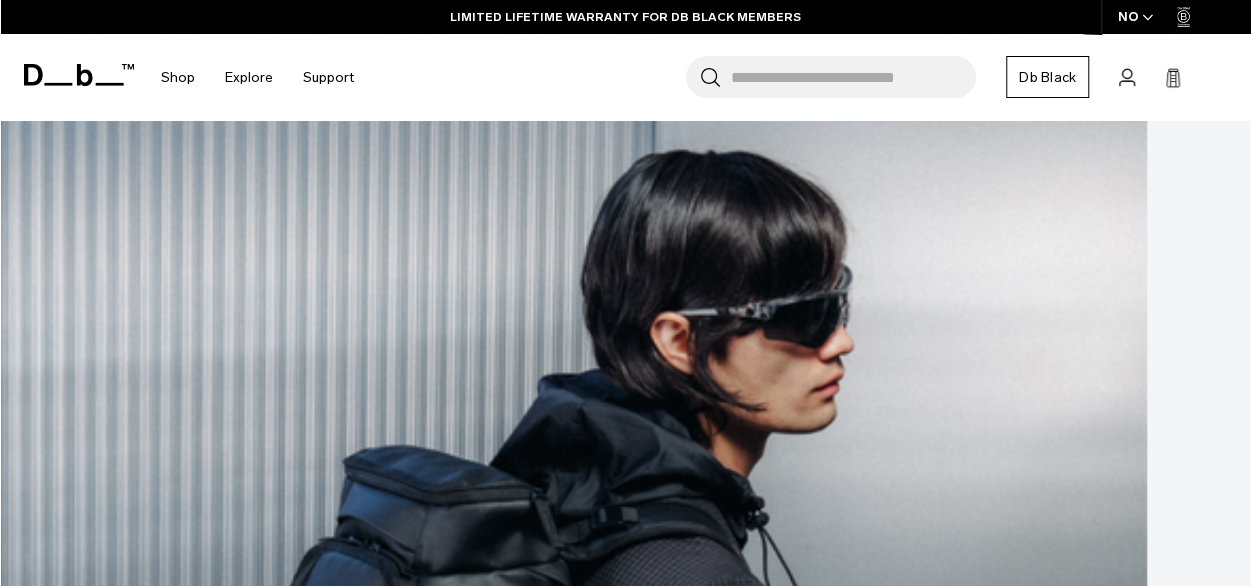 click at bounding box center (625, 755) 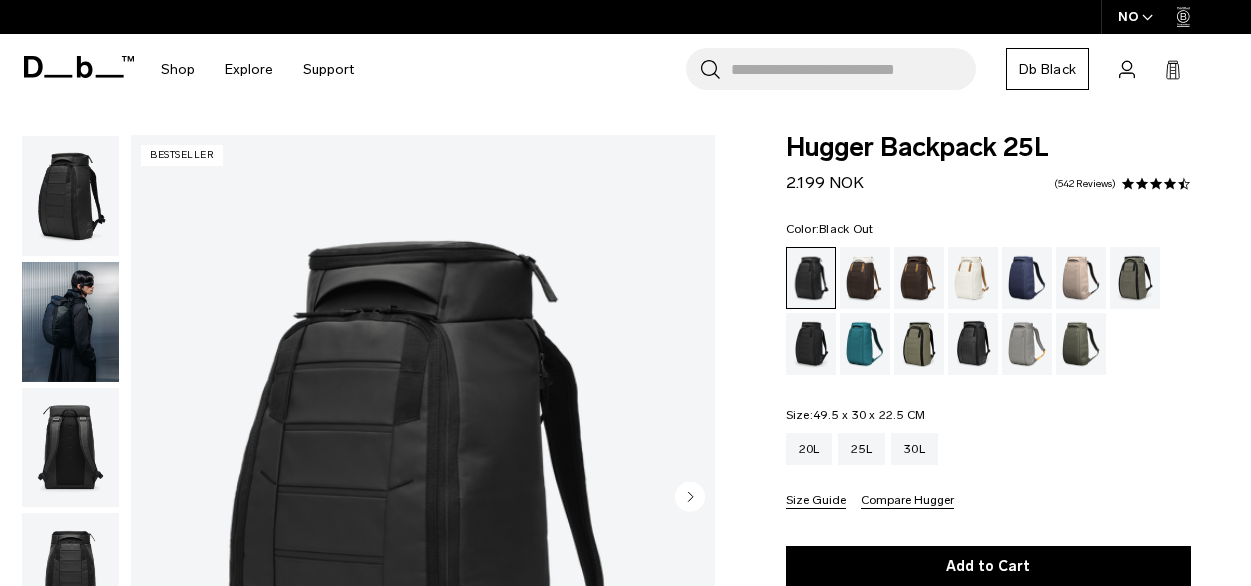 scroll, scrollTop: 212, scrollLeft: 0, axis: vertical 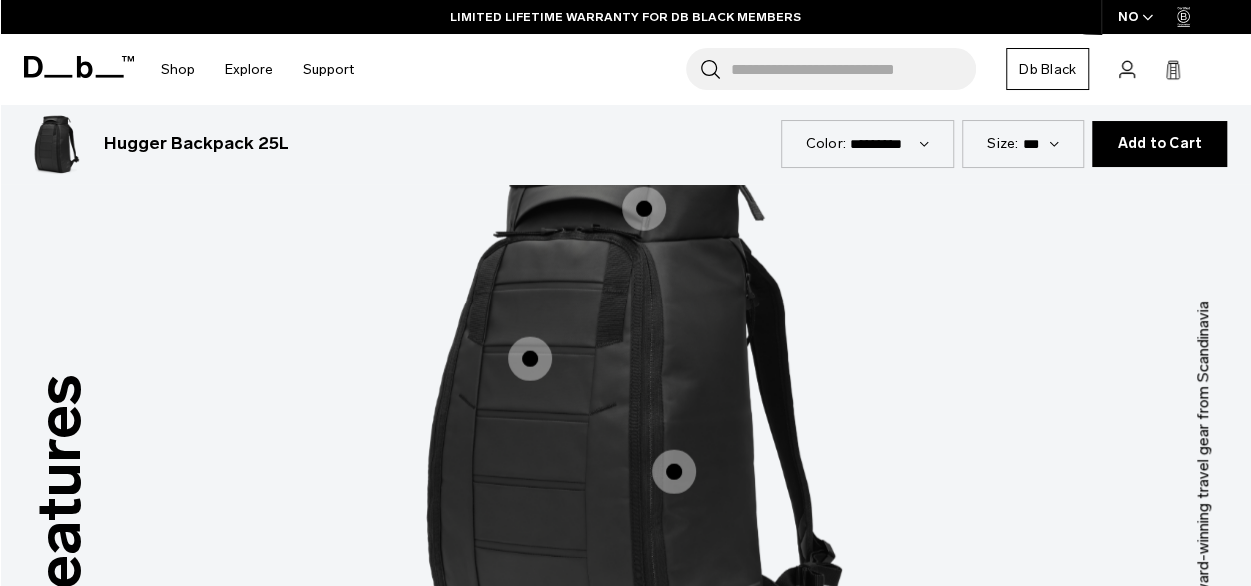 click at bounding box center [530, 359] 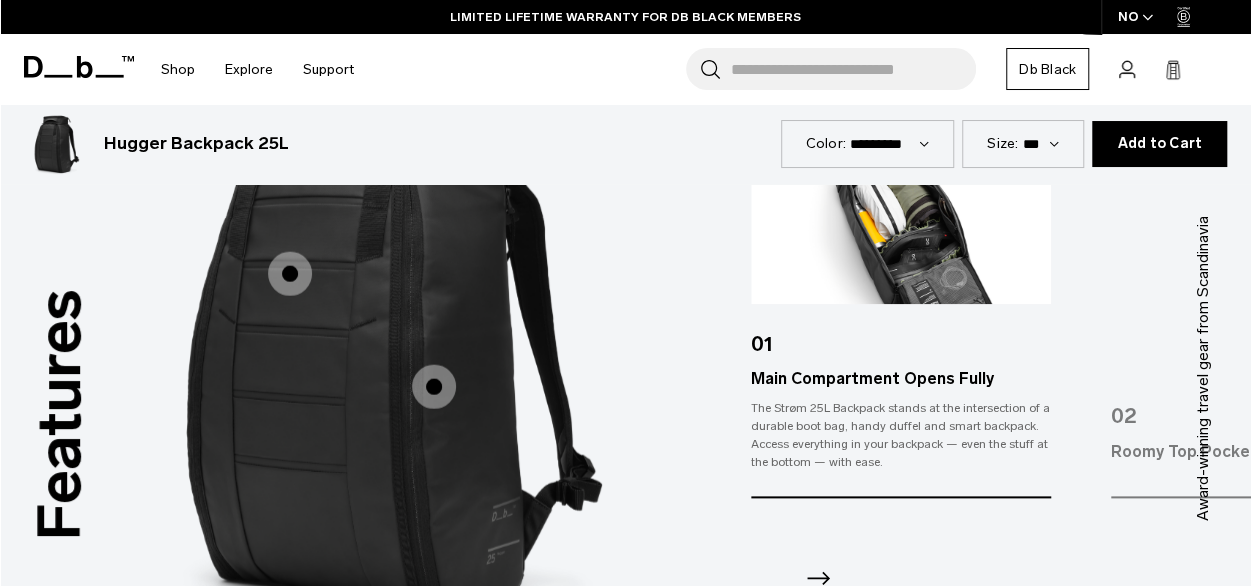 scroll, scrollTop: 2445, scrollLeft: 0, axis: vertical 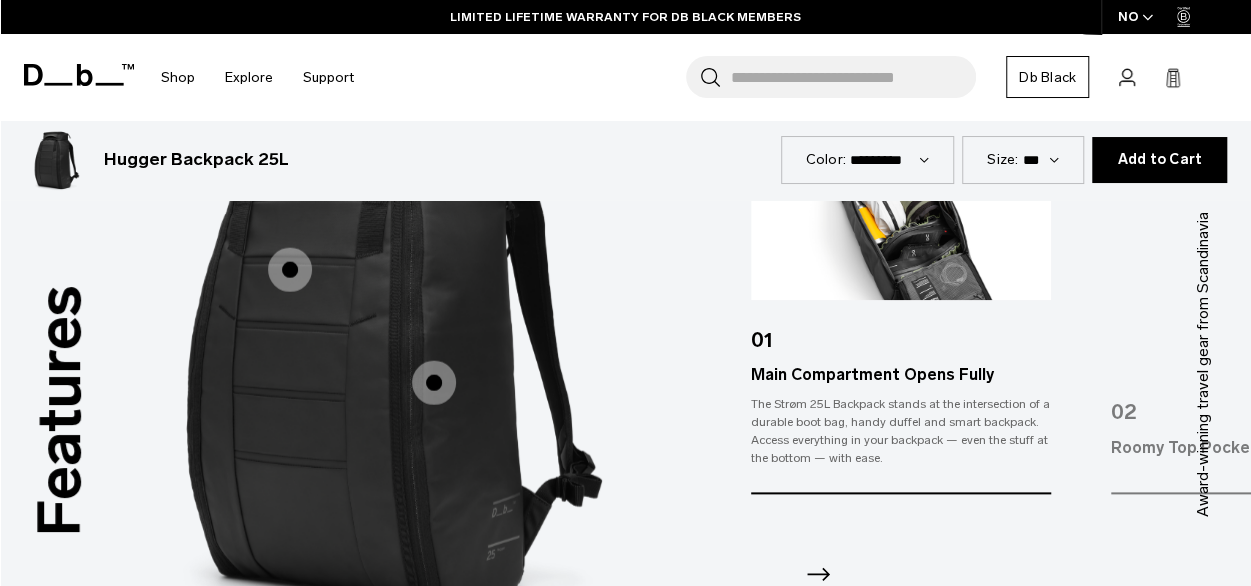 click at bounding box center [434, 383] 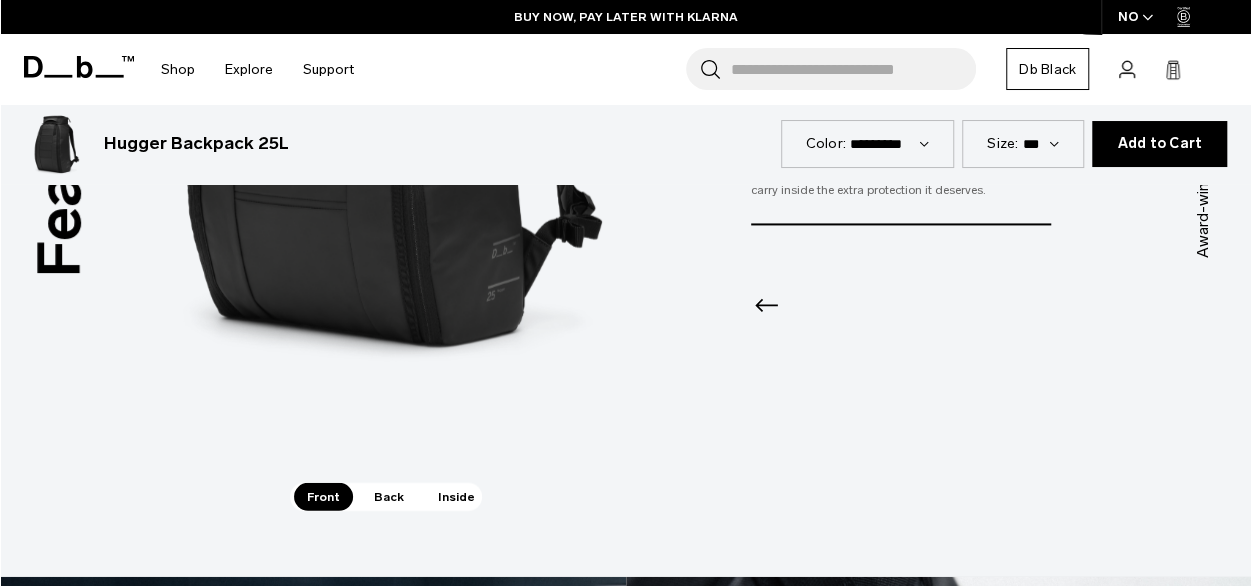 scroll, scrollTop: 2703, scrollLeft: 0, axis: vertical 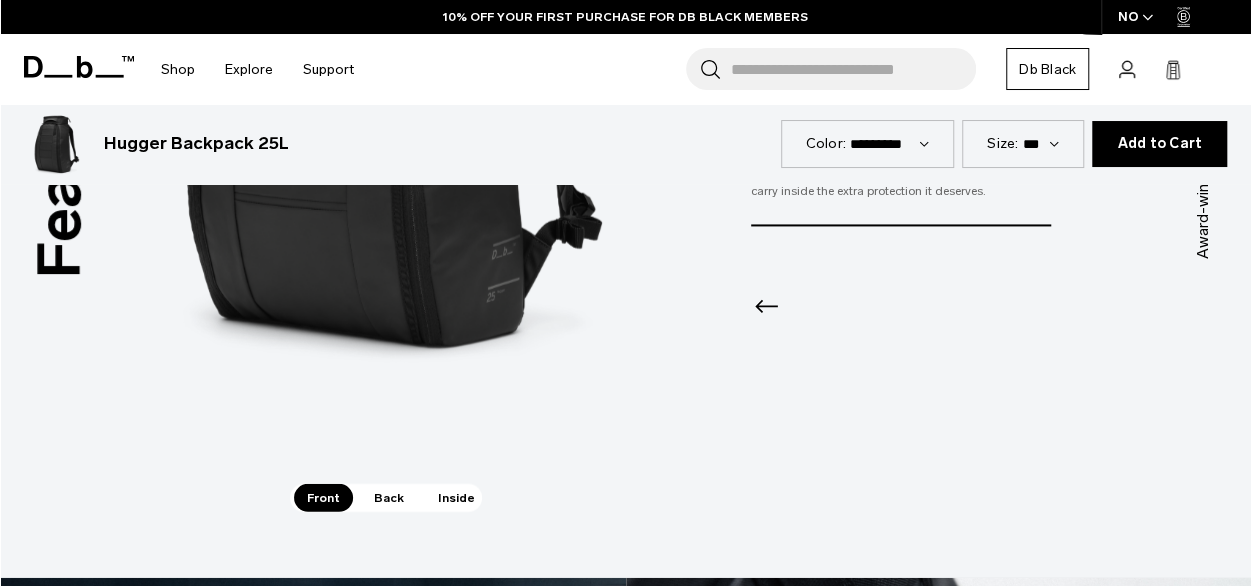 click on "Back" at bounding box center (389, 498) 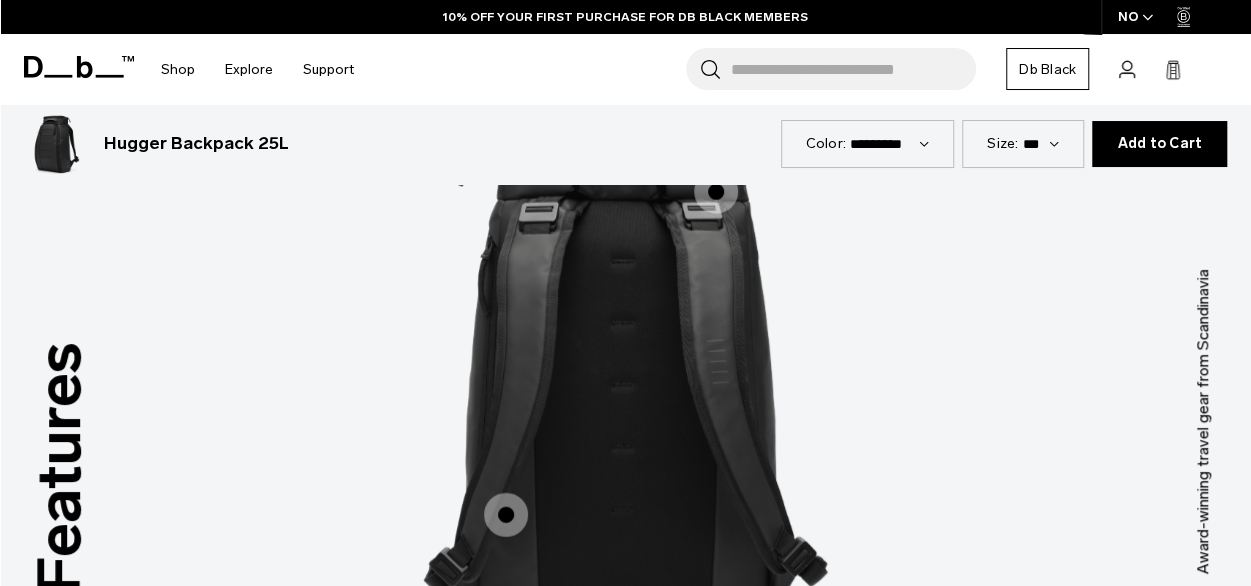 scroll, scrollTop: 2395, scrollLeft: 0, axis: vertical 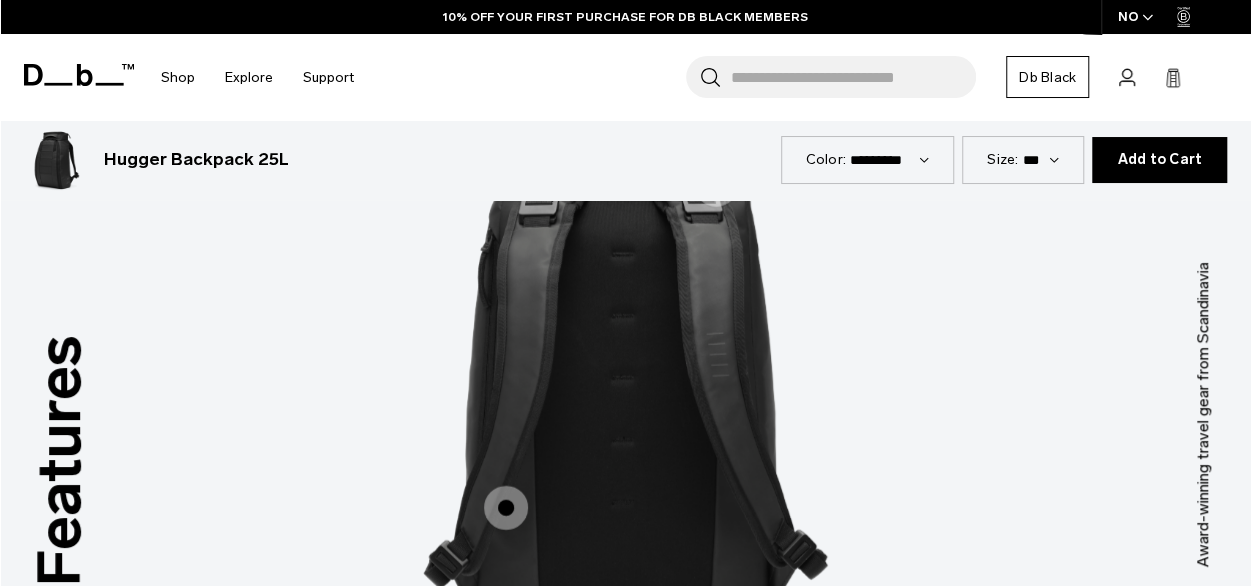 click at bounding box center [506, 508] 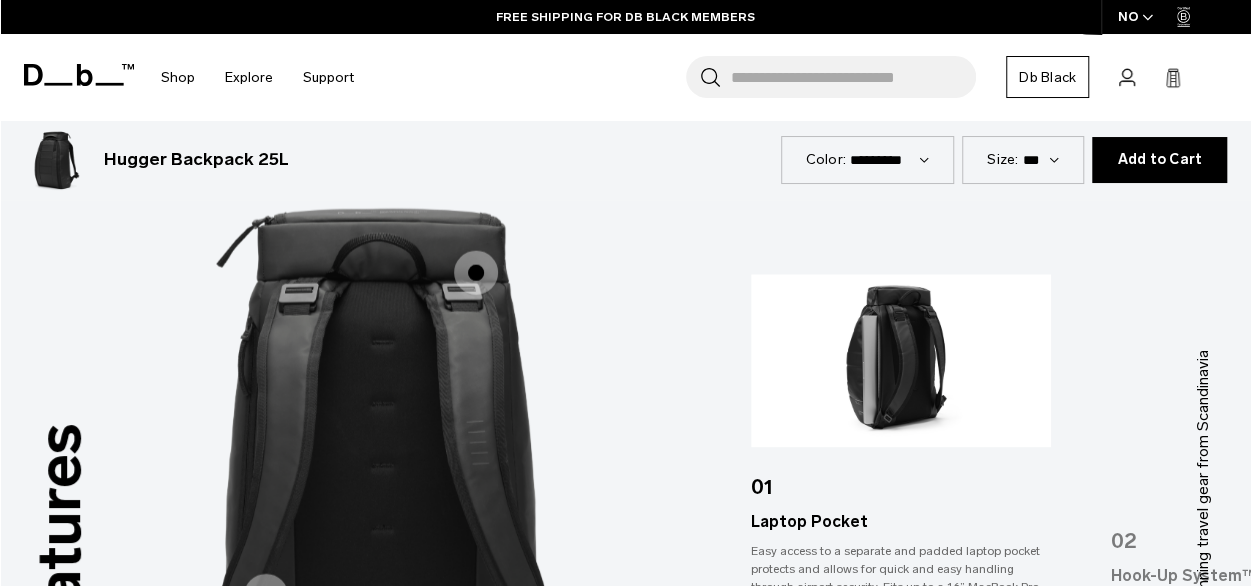 scroll, scrollTop: 2325, scrollLeft: 0, axis: vertical 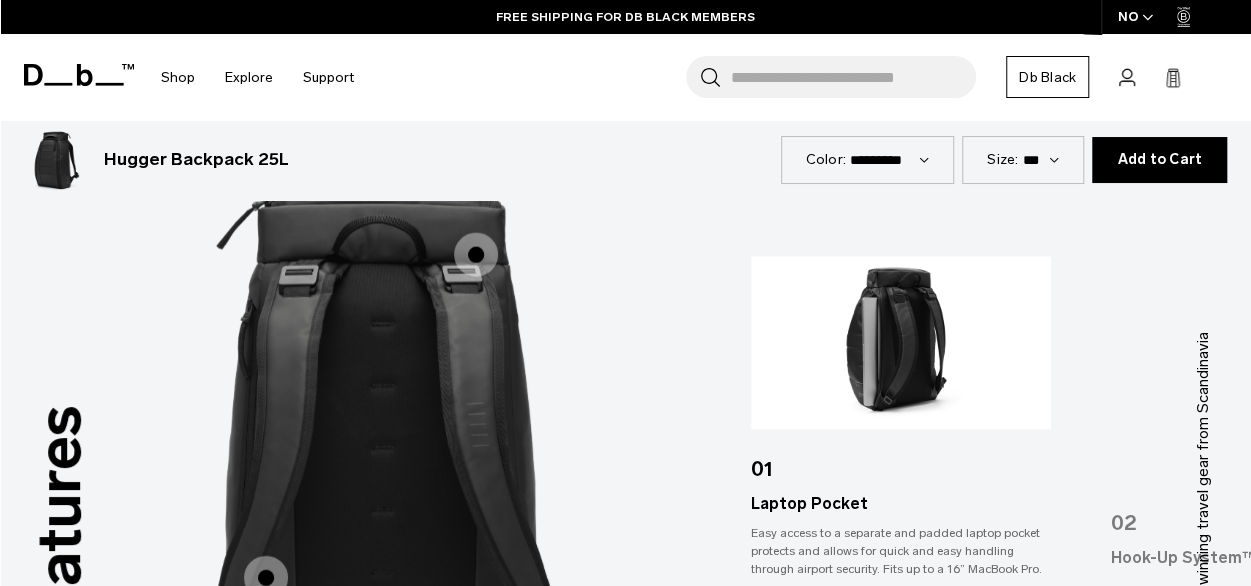 click at bounding box center (476, 255) 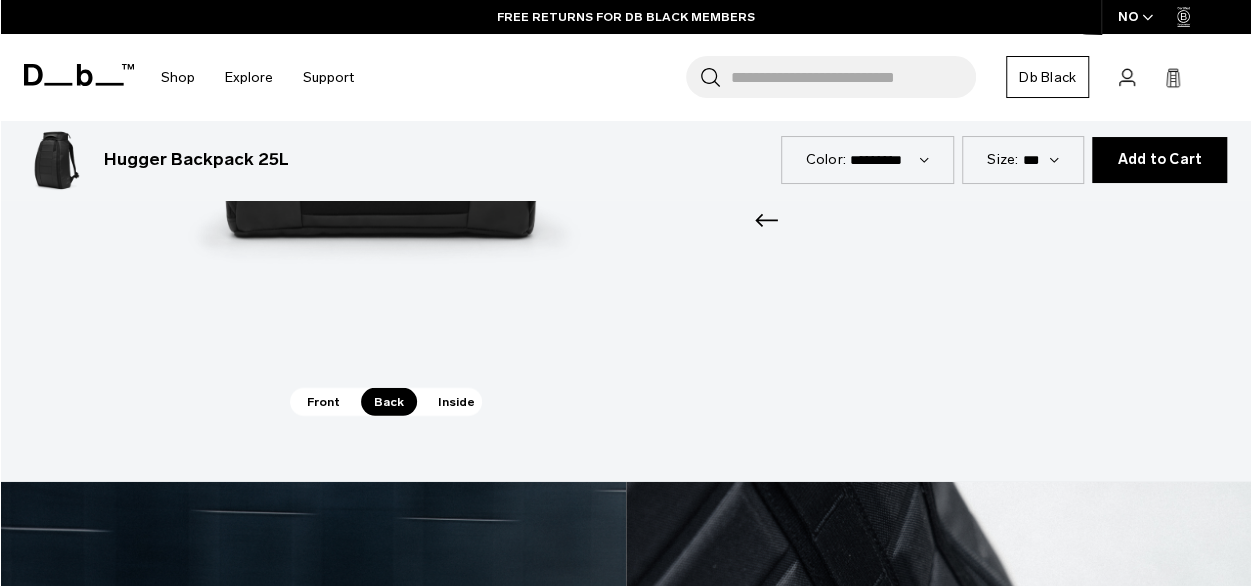 scroll, scrollTop: 2800, scrollLeft: 0, axis: vertical 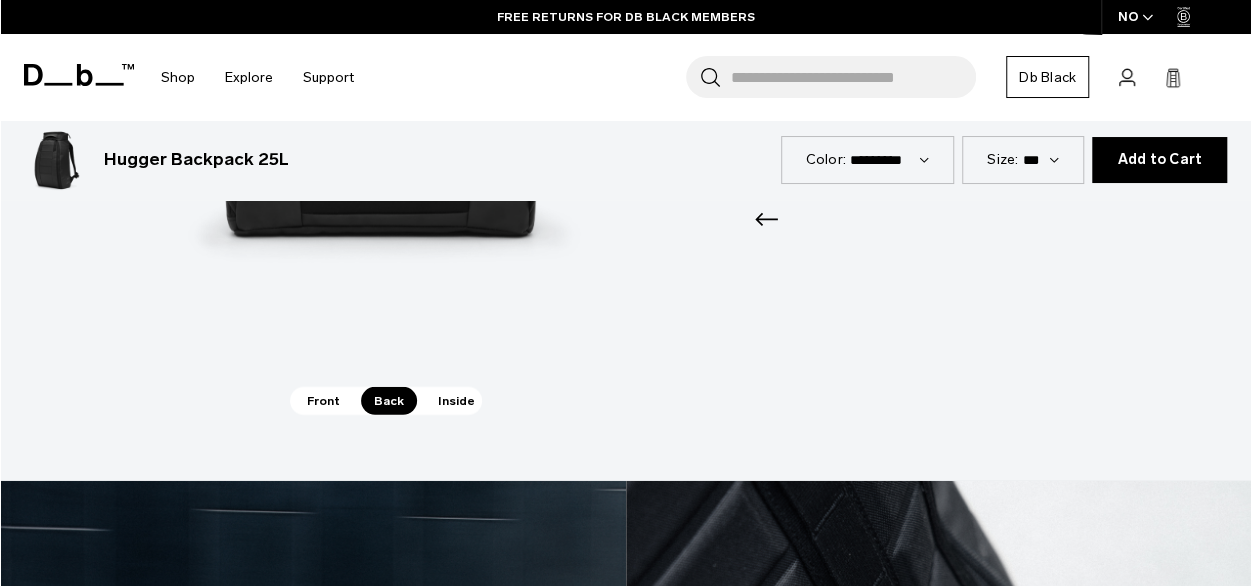 click on "Inside" at bounding box center (456, 401) 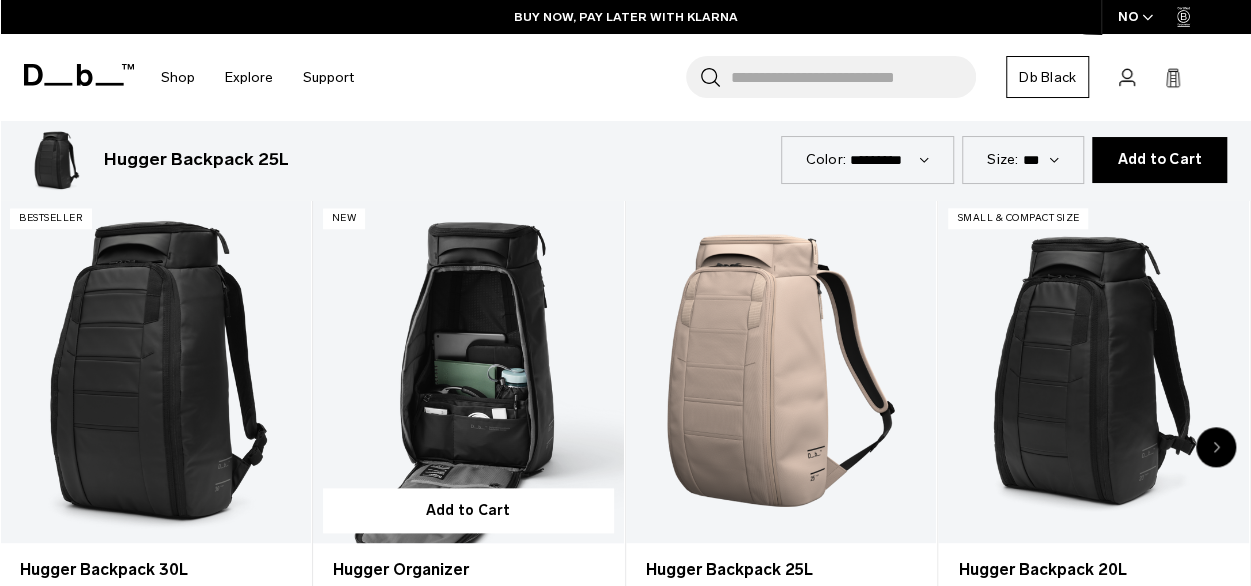 scroll, scrollTop: 4701, scrollLeft: 0, axis: vertical 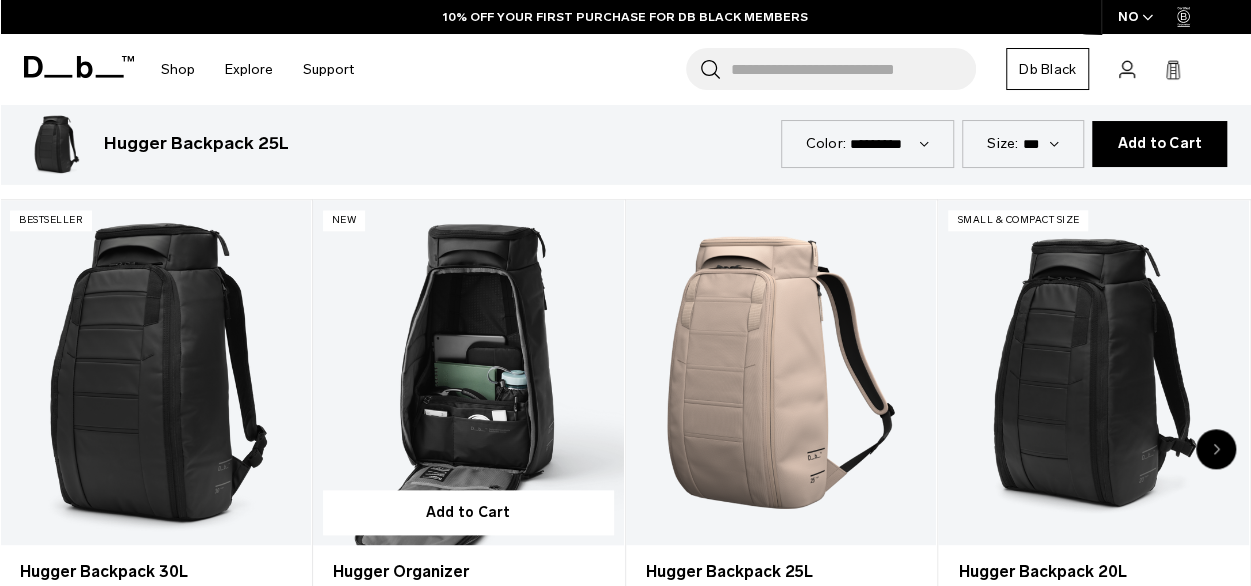 click at bounding box center (468, 372) 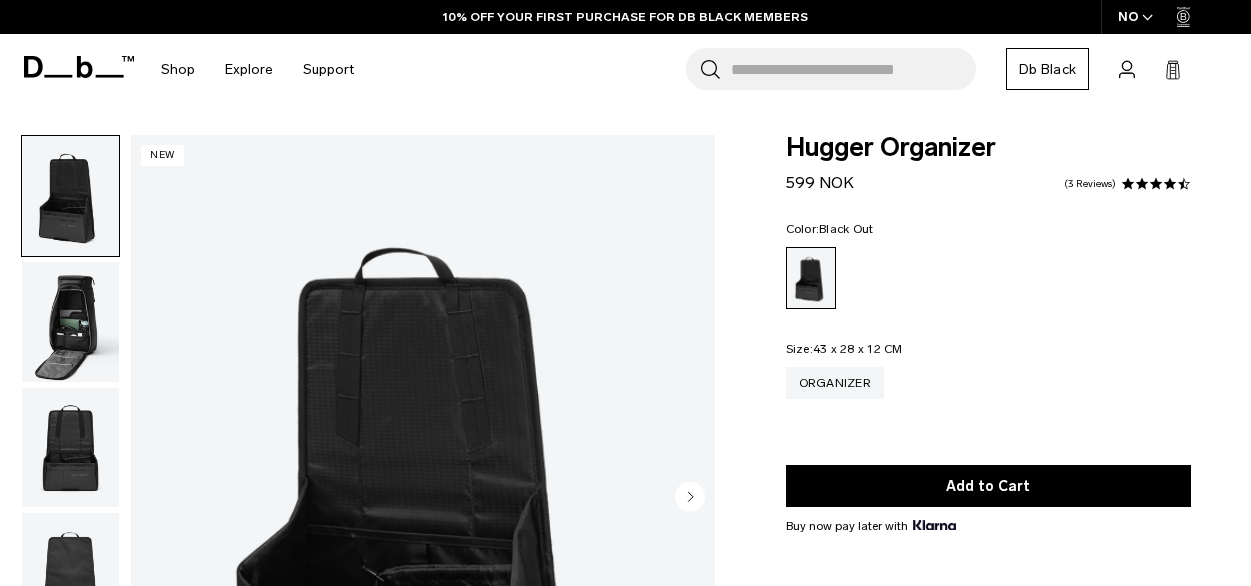 scroll, scrollTop: 0, scrollLeft: 0, axis: both 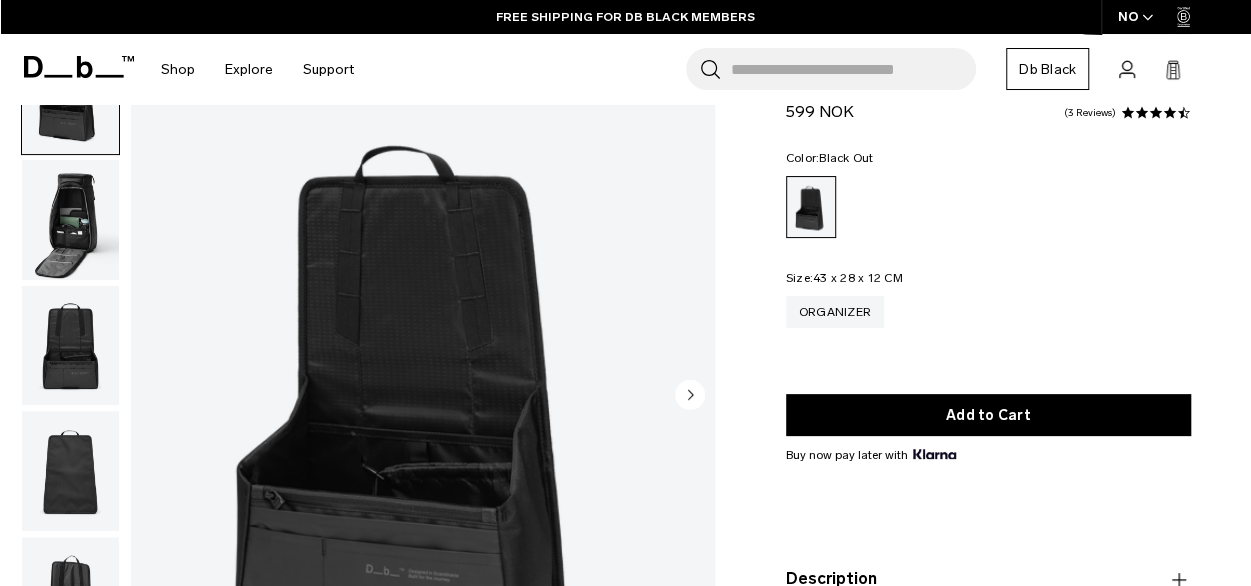 click 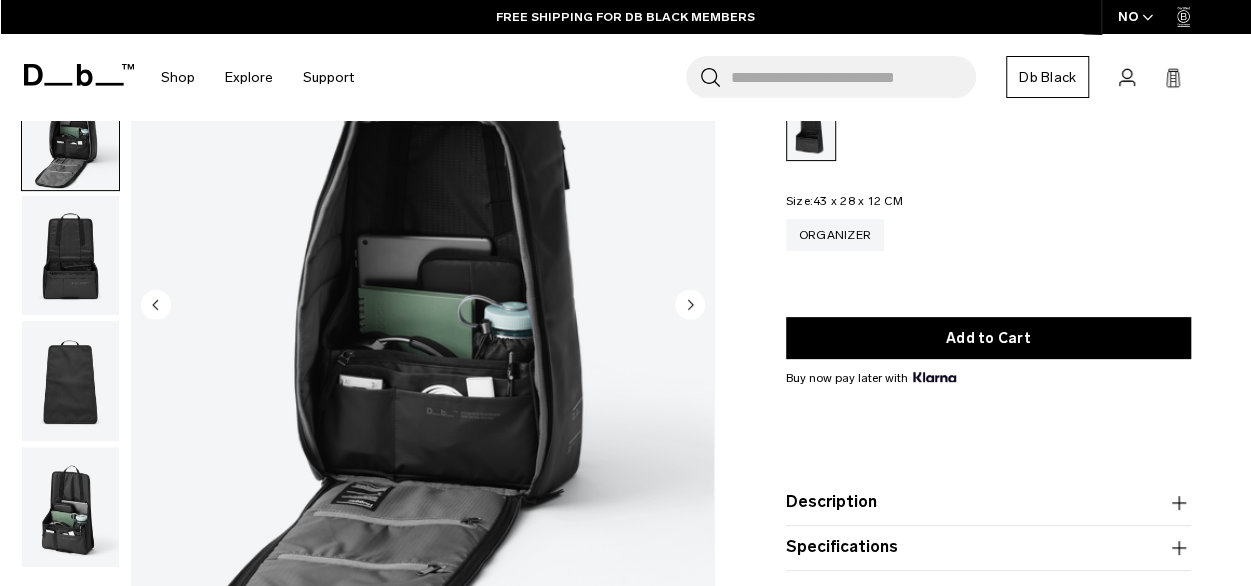 scroll, scrollTop: 193, scrollLeft: 0, axis: vertical 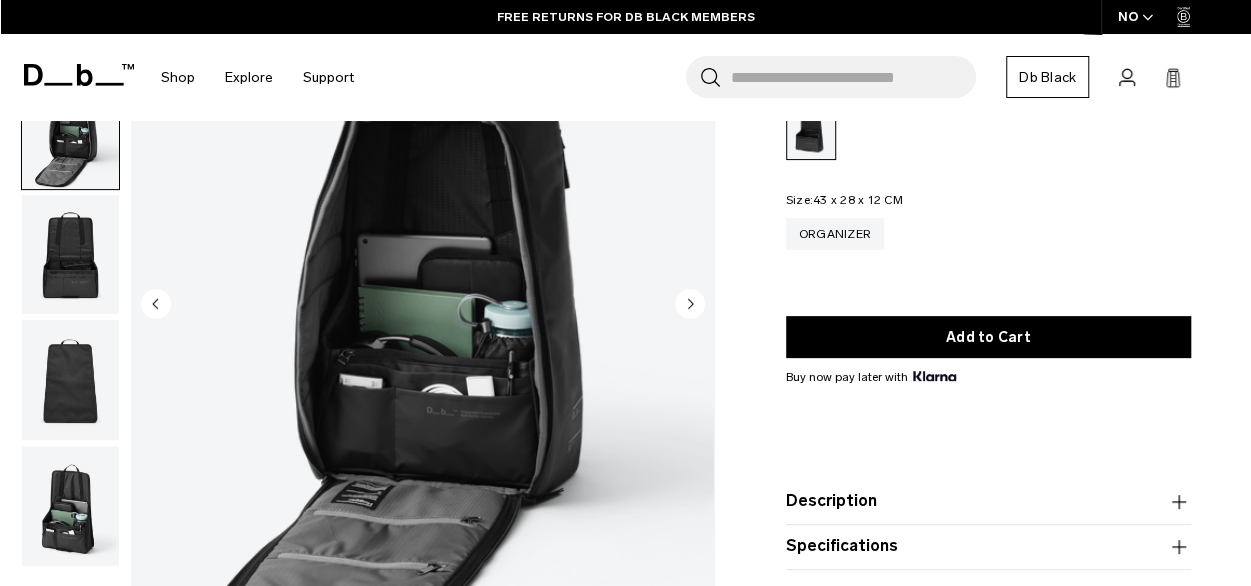 click 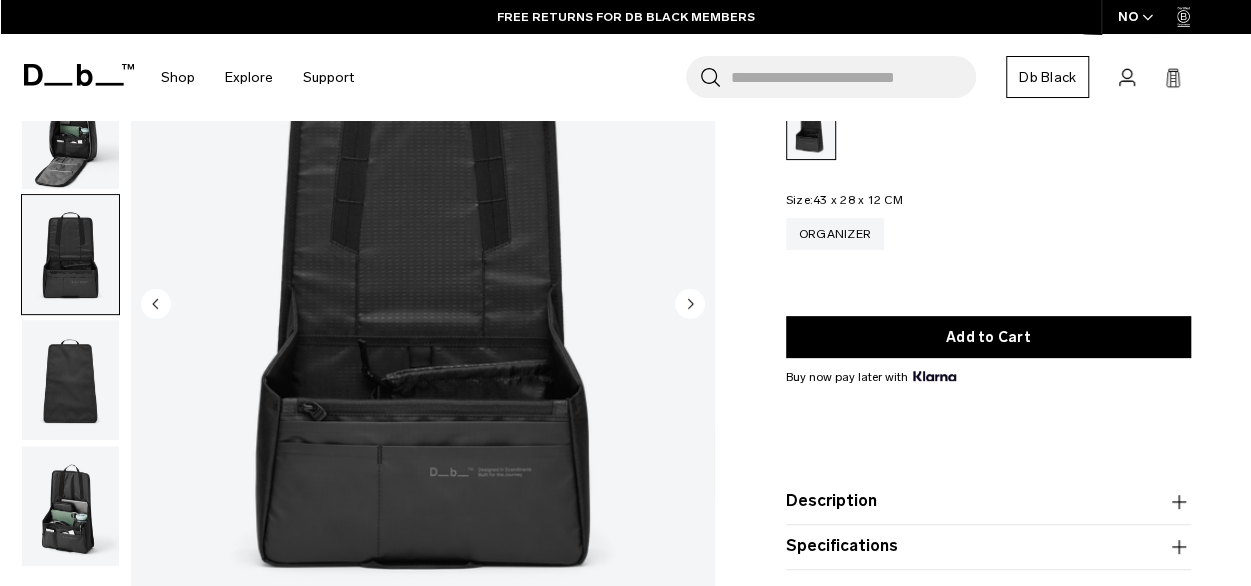 click 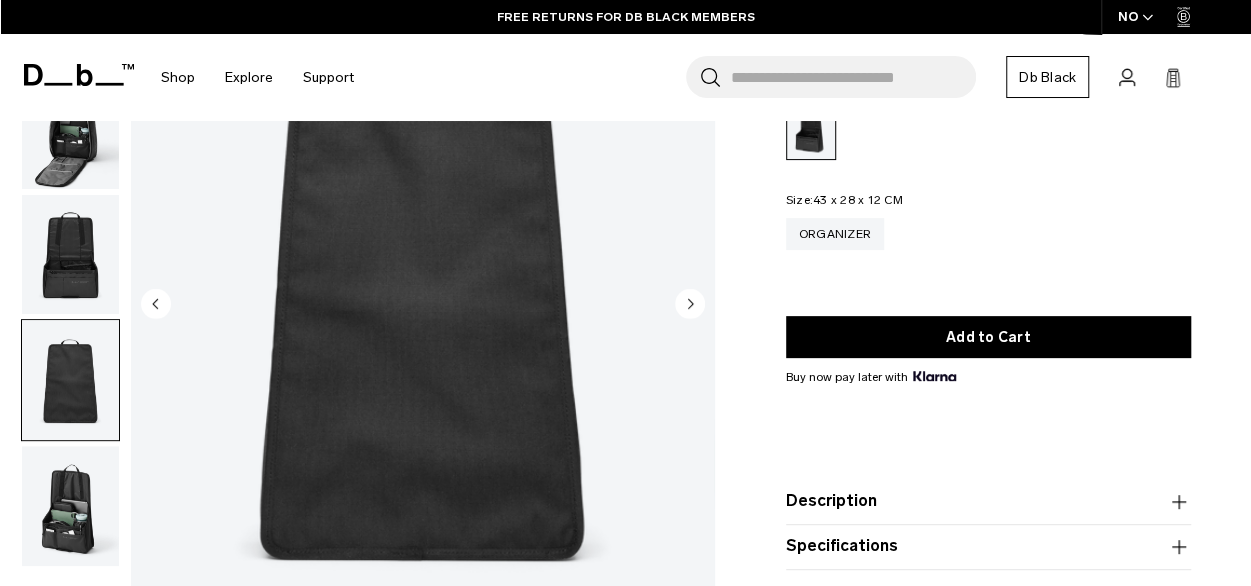 click 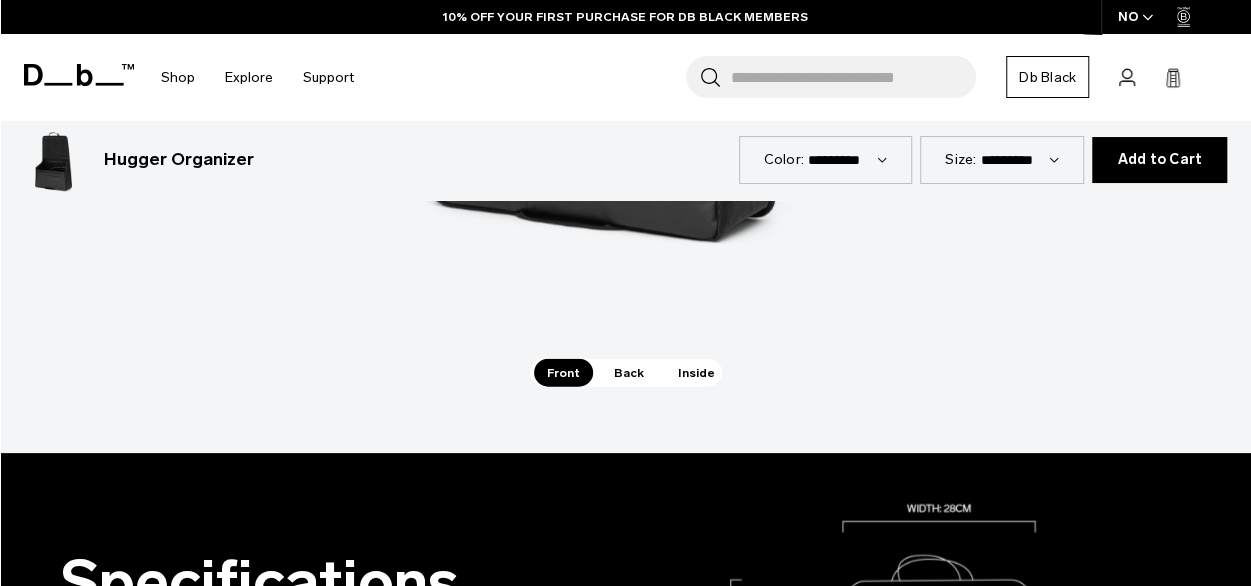 scroll, scrollTop: 2034, scrollLeft: 0, axis: vertical 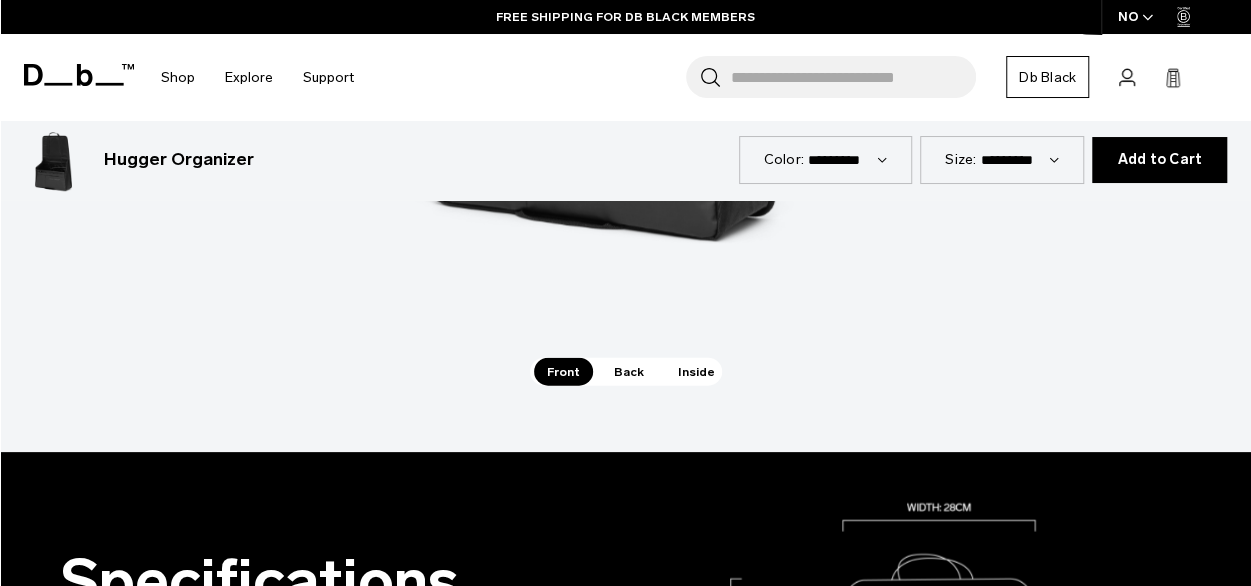click on "Back" at bounding box center (629, 372) 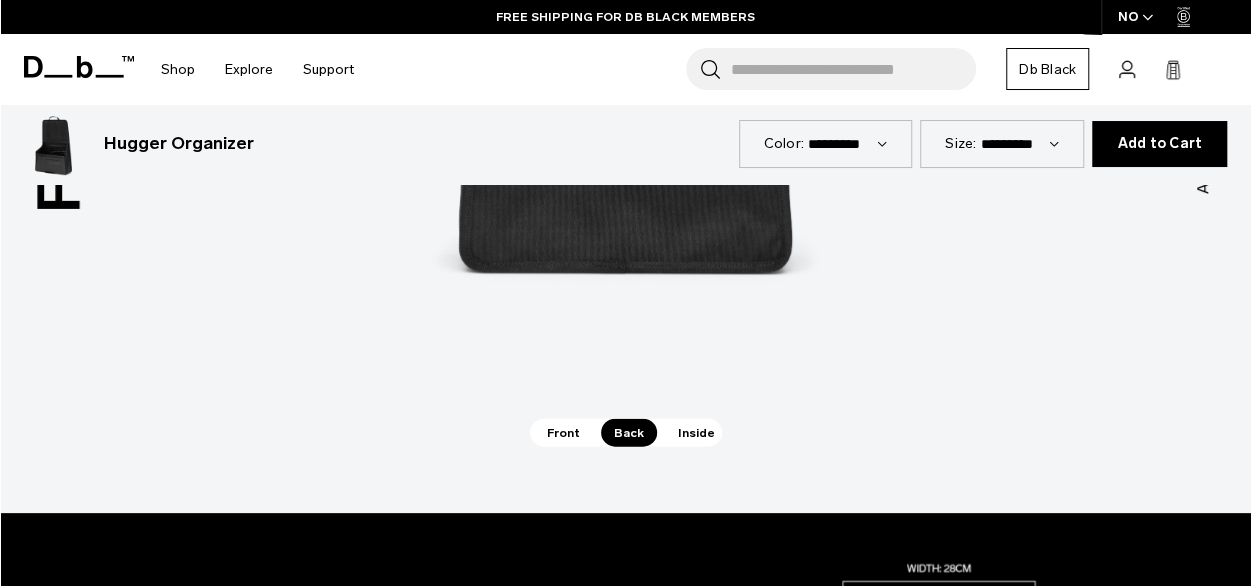 scroll, scrollTop: 1982, scrollLeft: 0, axis: vertical 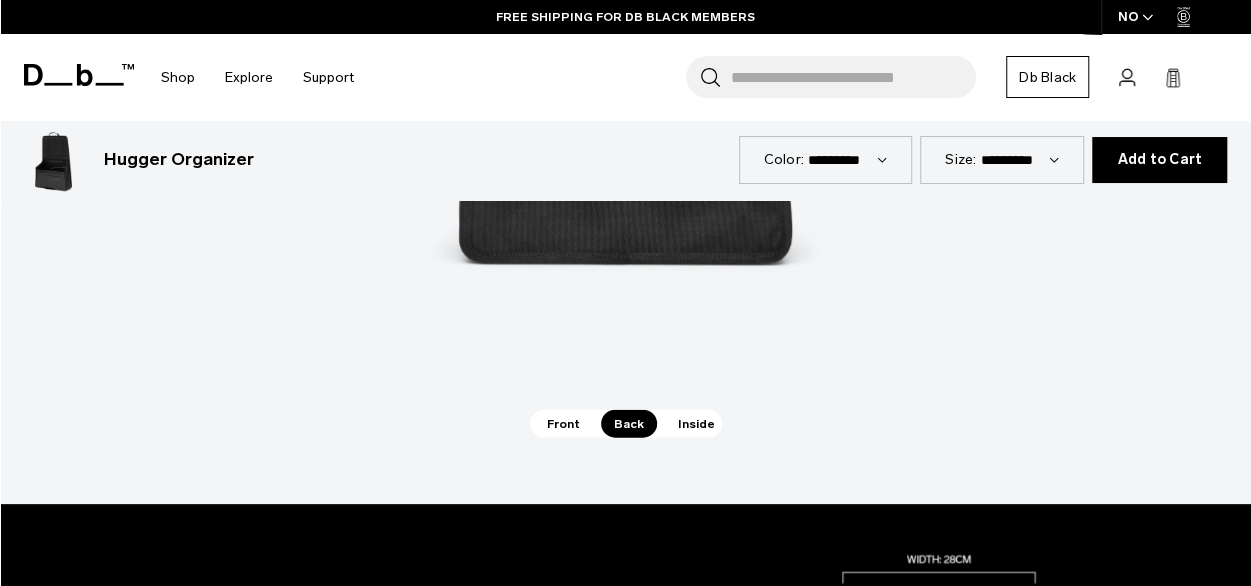 click on "Inside" at bounding box center [696, 424] 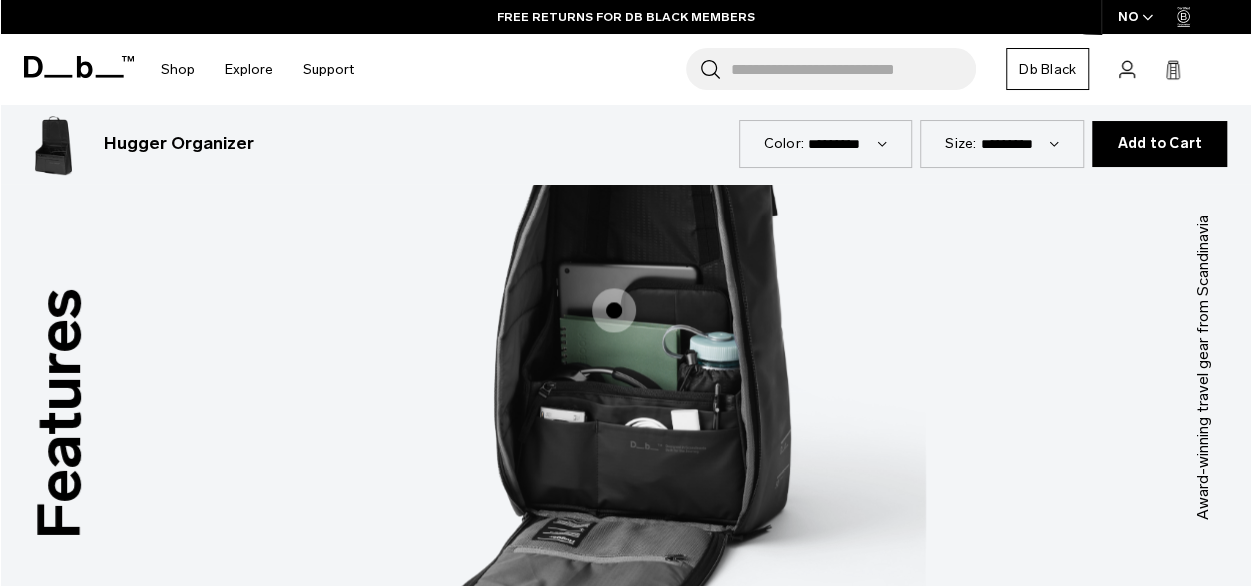 scroll, scrollTop: 1650, scrollLeft: 0, axis: vertical 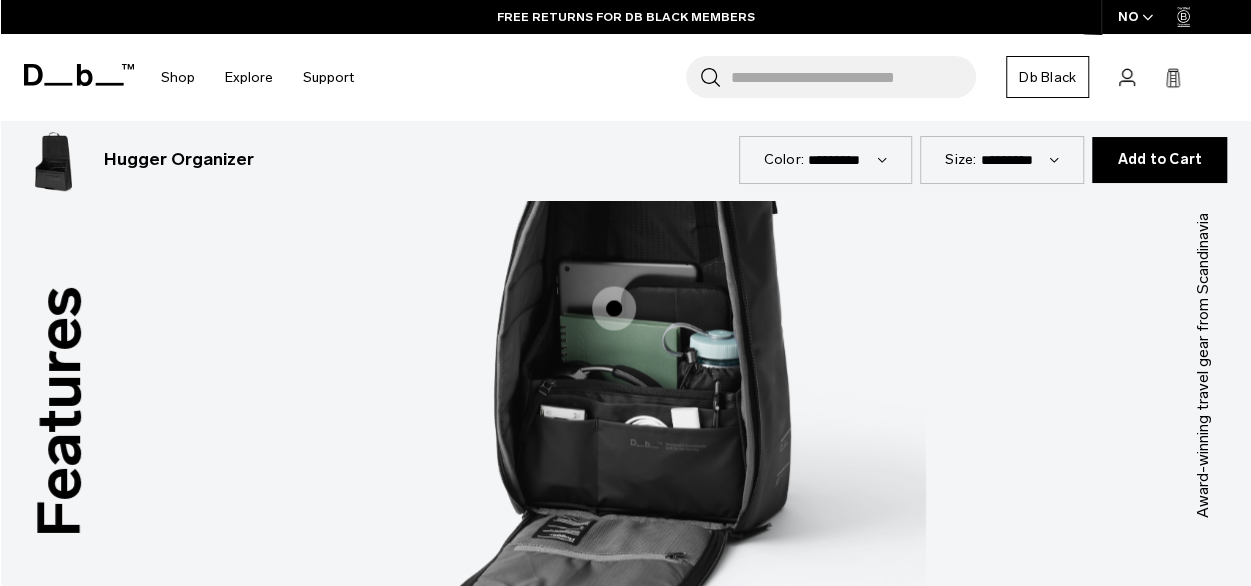 click at bounding box center [614, 308] 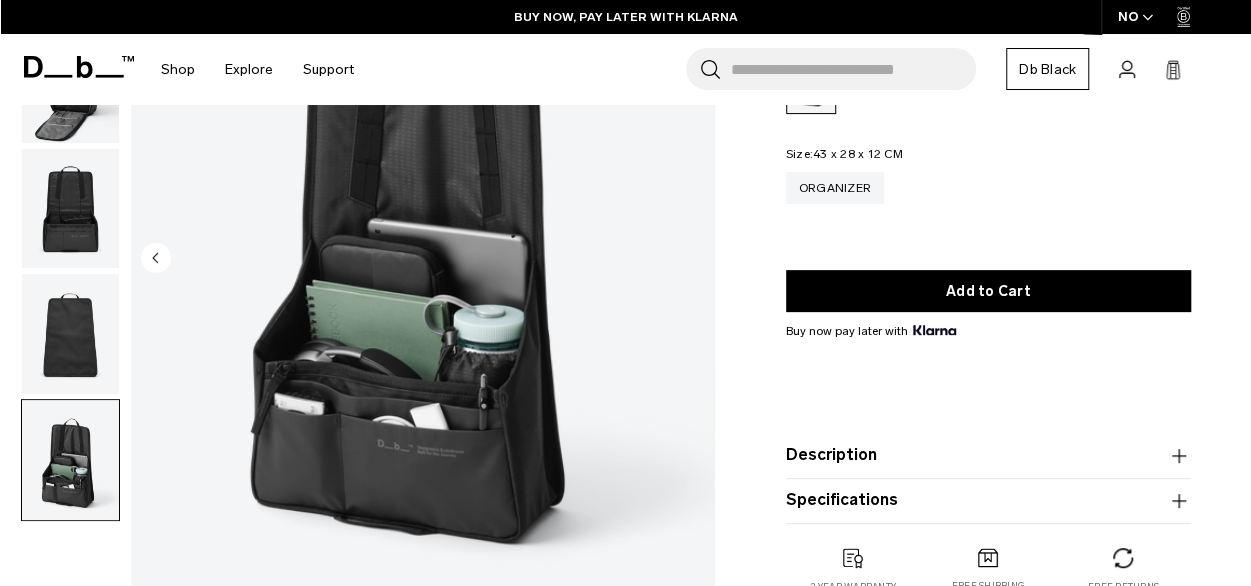 scroll, scrollTop: 227, scrollLeft: 0, axis: vertical 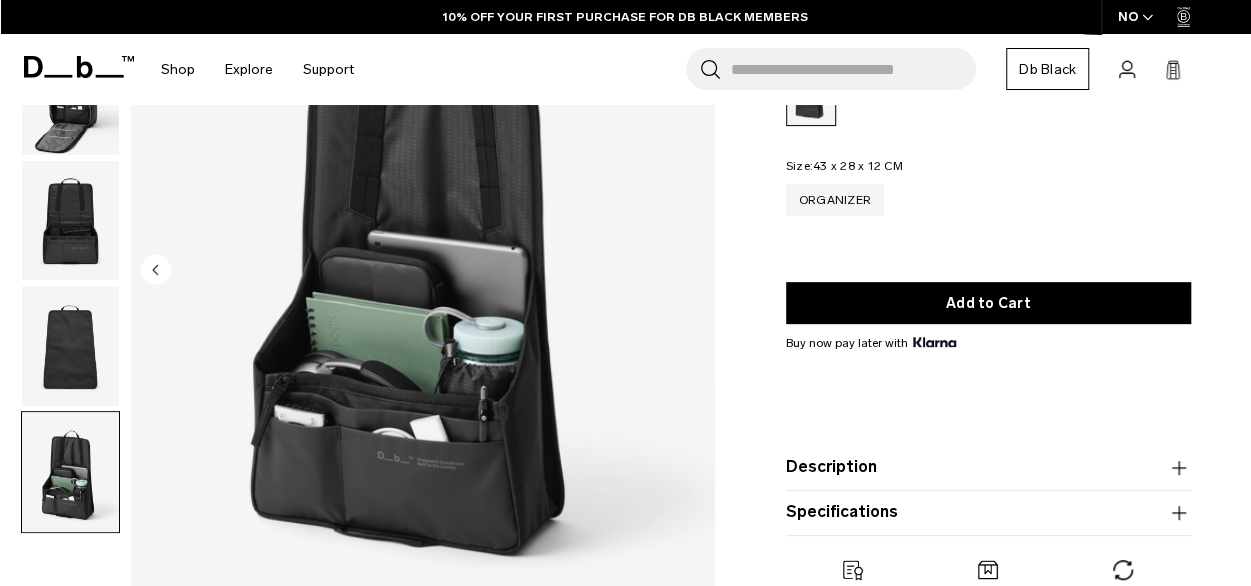 click 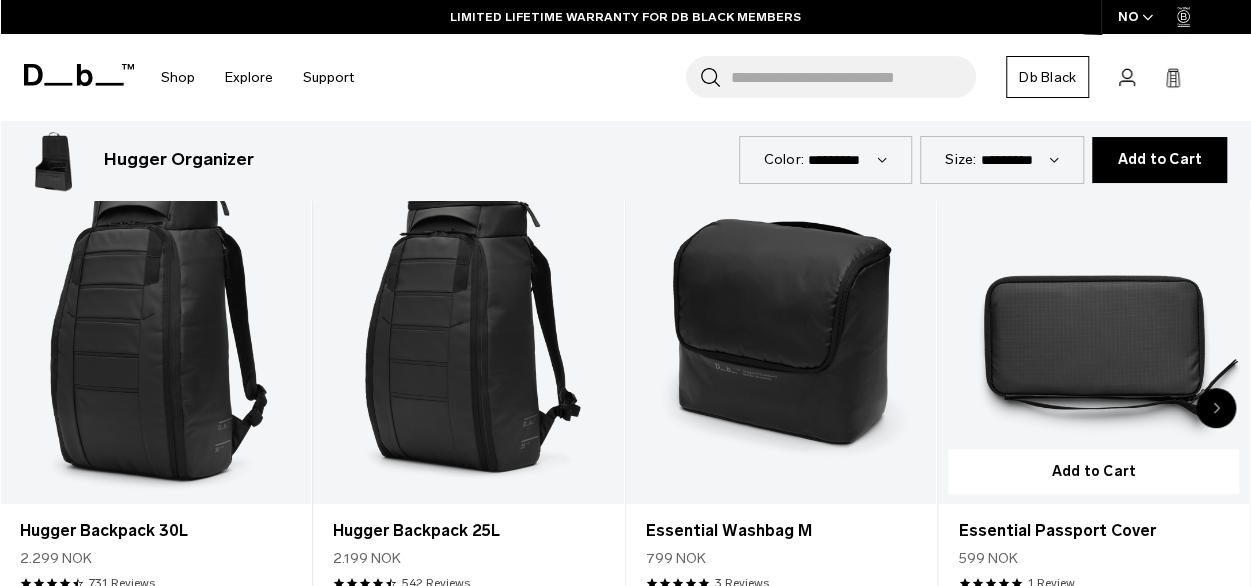 scroll, scrollTop: 4019, scrollLeft: 0, axis: vertical 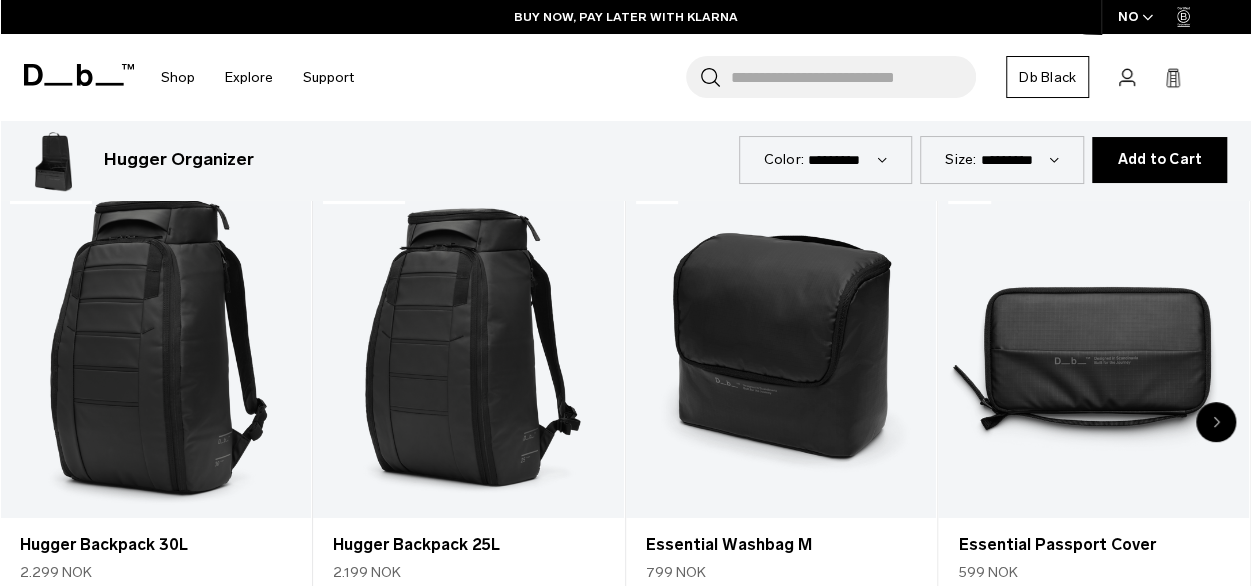 click at bounding box center (1216, 422) 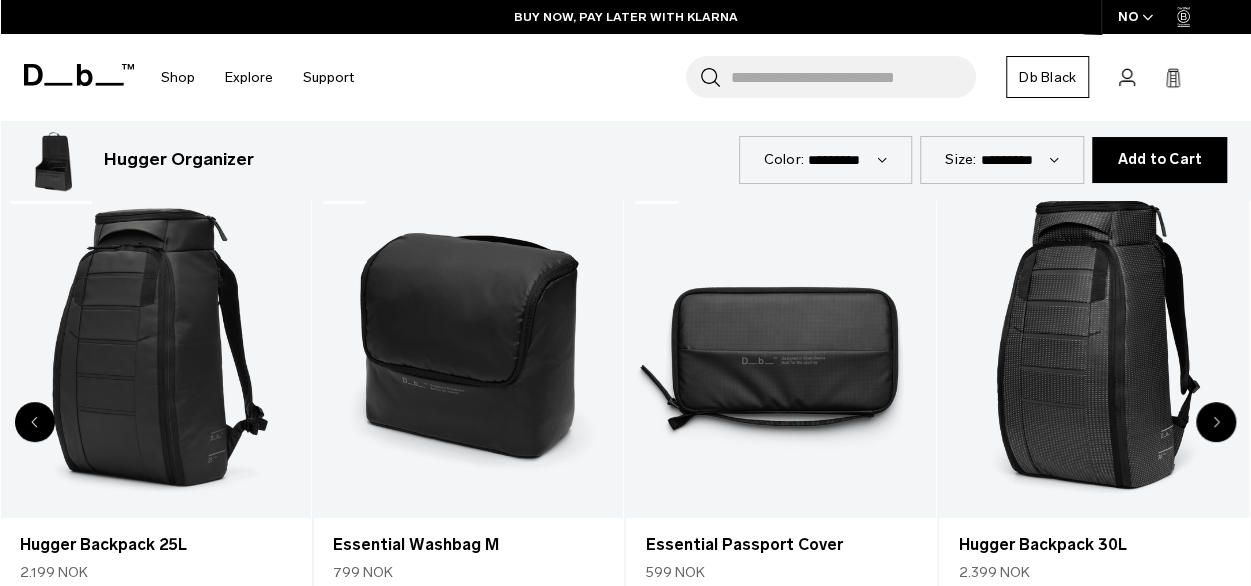 click at bounding box center (1216, 422) 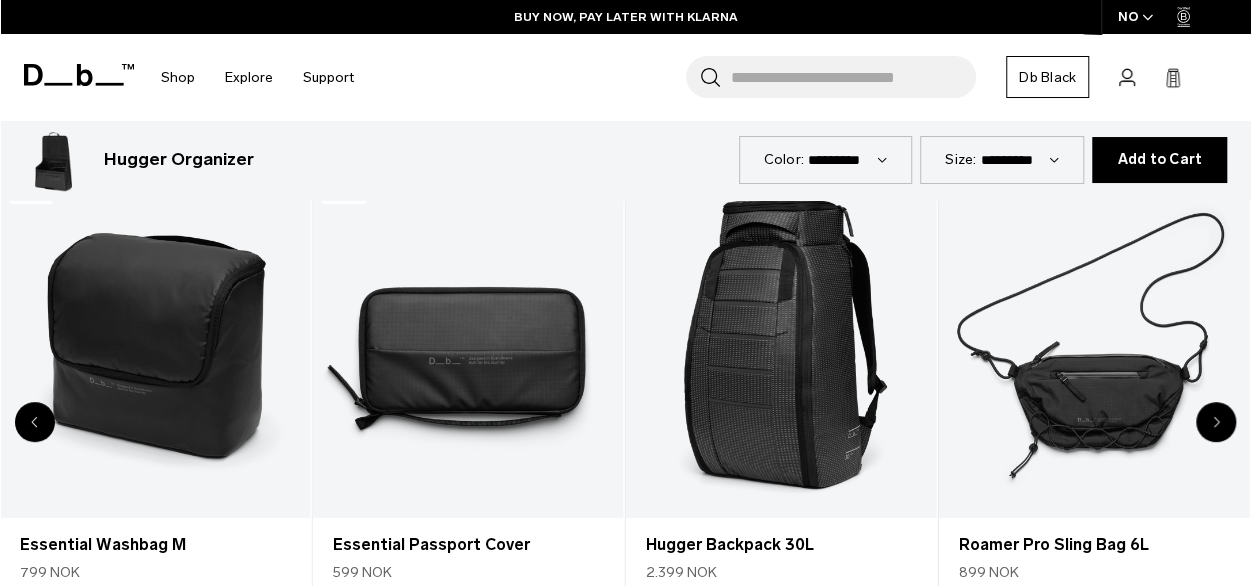 click at bounding box center (1216, 422) 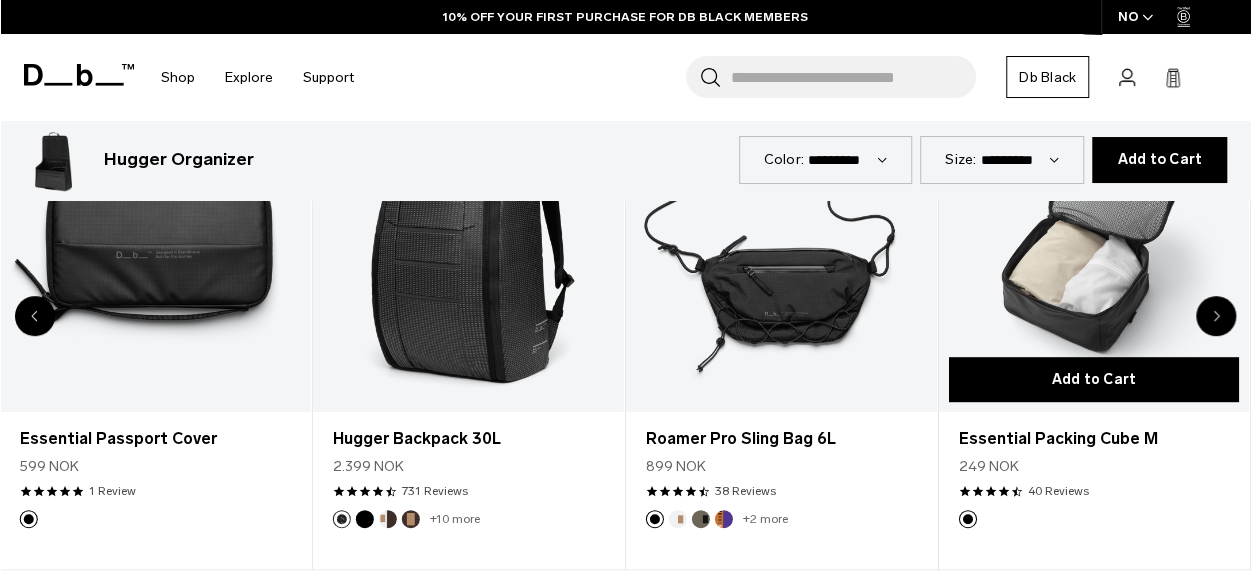 scroll, scrollTop: 4126, scrollLeft: 0, axis: vertical 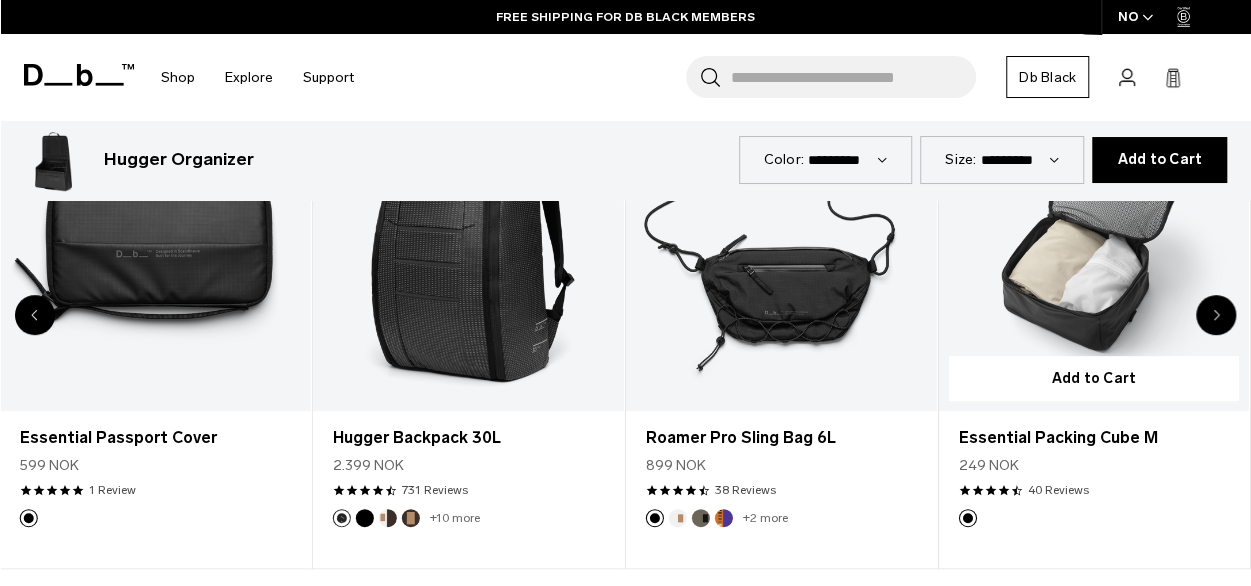 click at bounding box center [1093, 238] 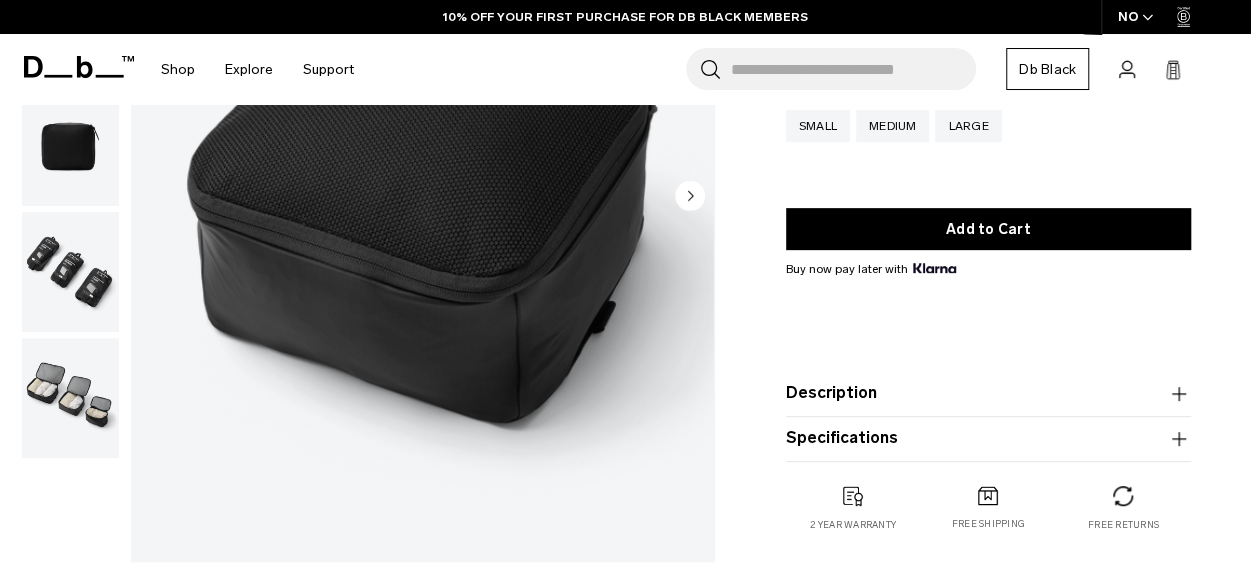 scroll, scrollTop: 301, scrollLeft: 0, axis: vertical 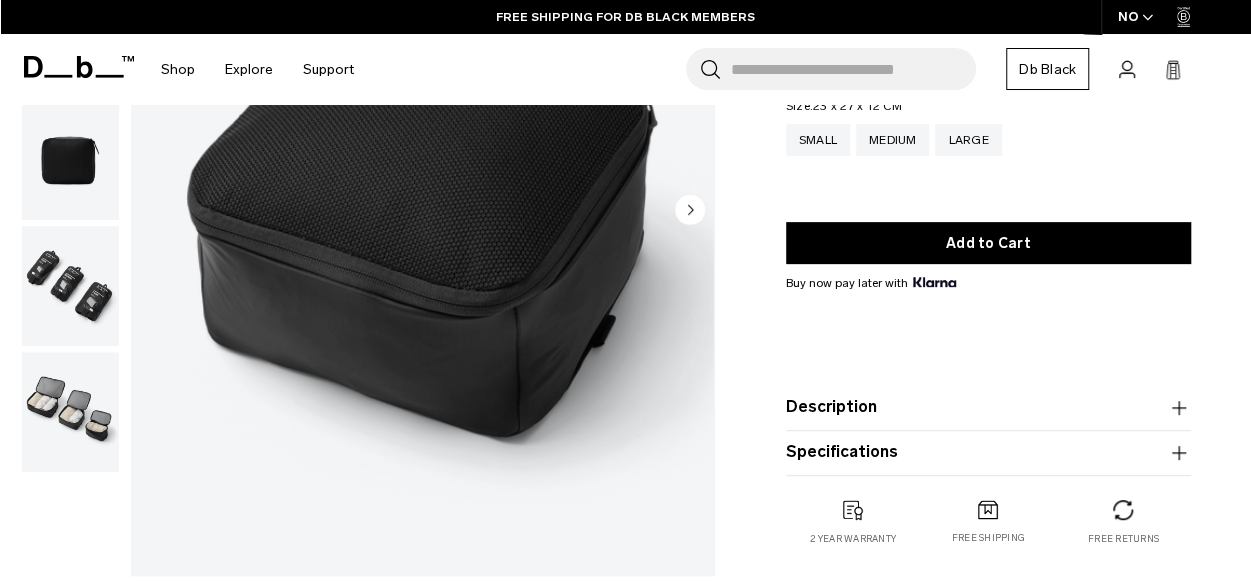 click 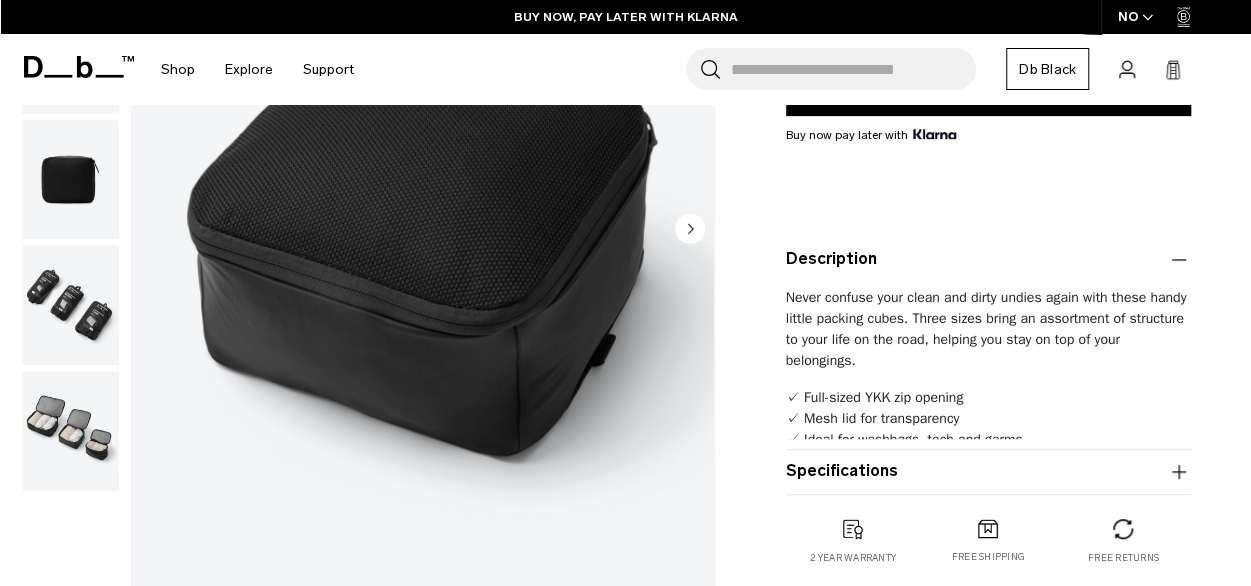 scroll, scrollTop: 401, scrollLeft: 0, axis: vertical 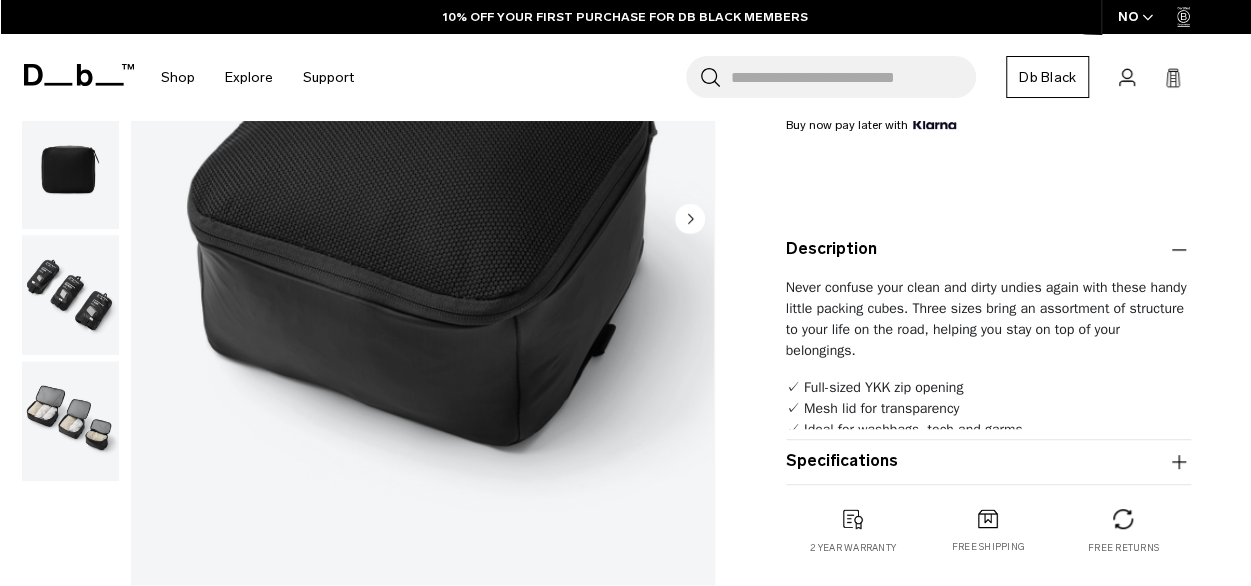 click at bounding box center [70, 295] 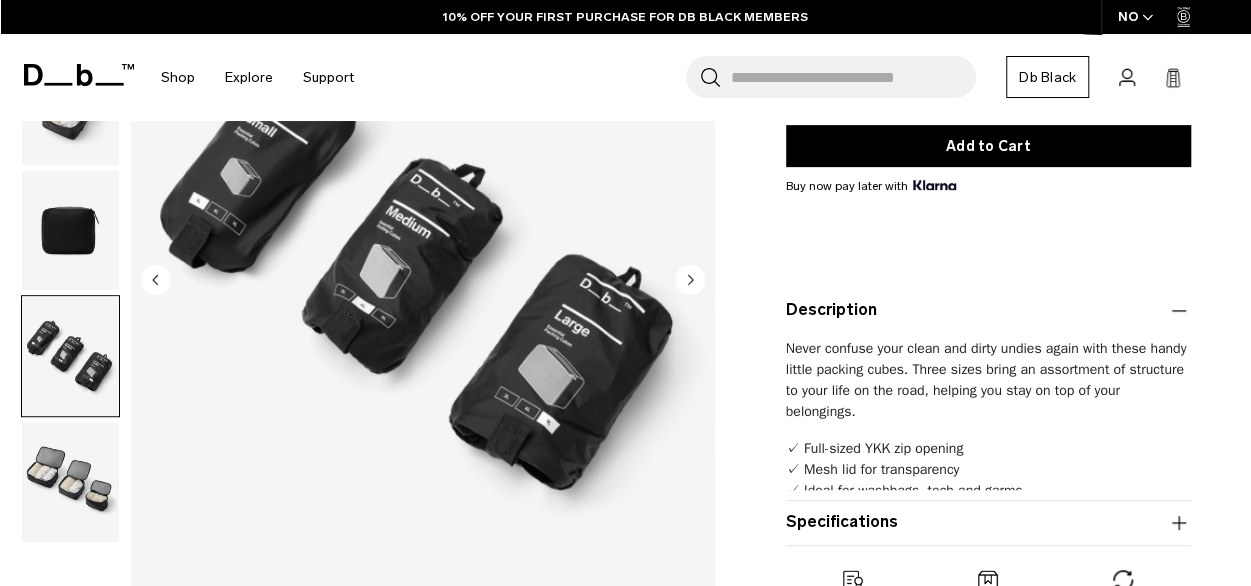 scroll, scrollTop: 341, scrollLeft: 0, axis: vertical 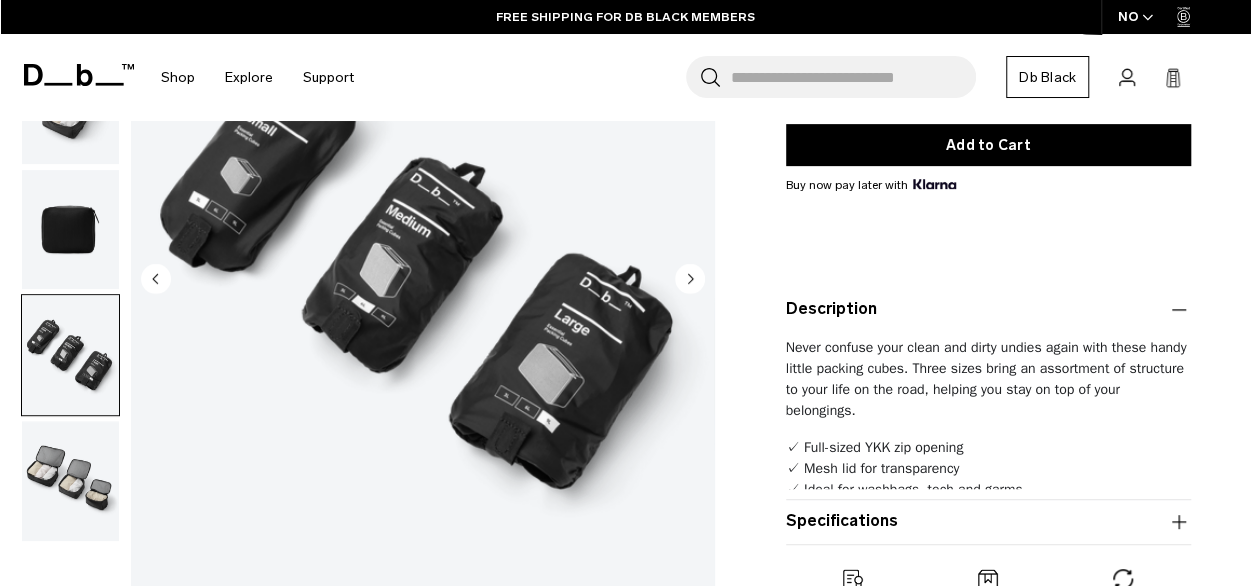 click at bounding box center (70, 481) 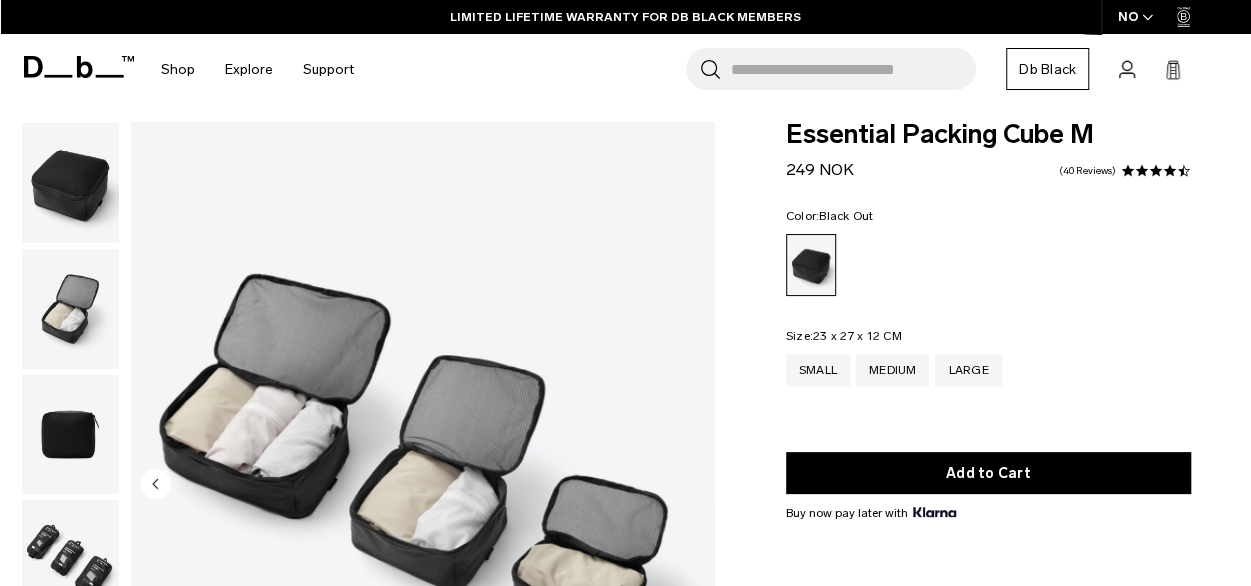 scroll, scrollTop: 0, scrollLeft: 0, axis: both 